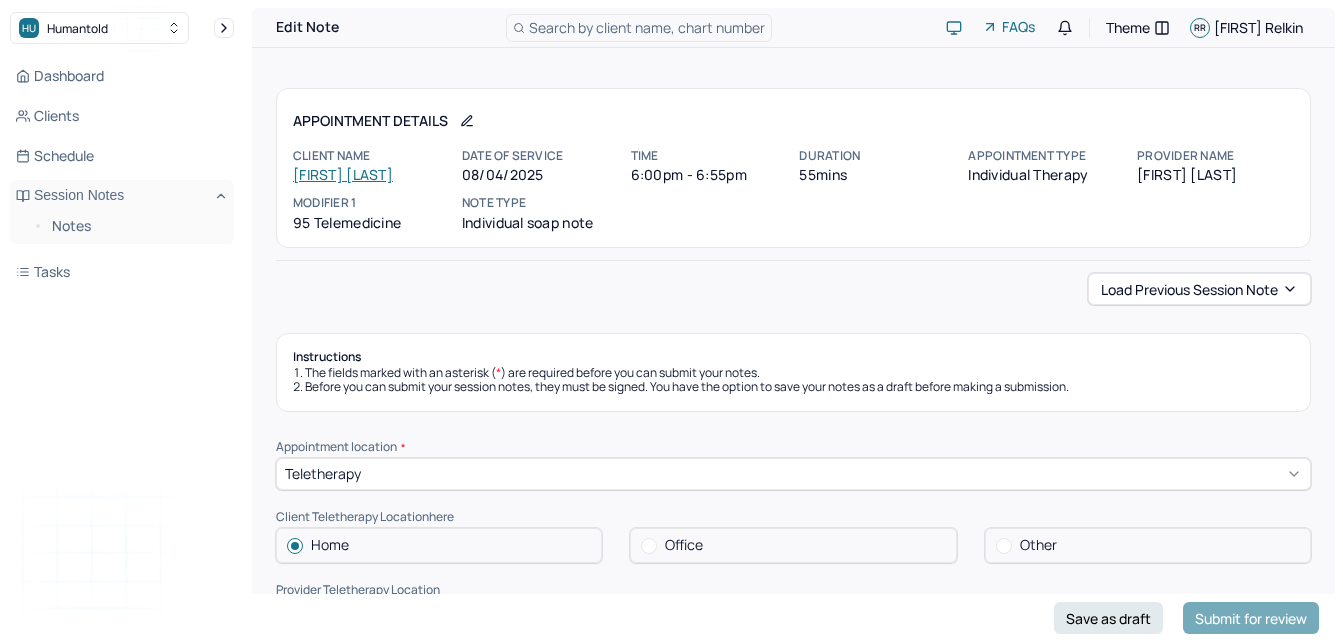 scroll, scrollTop: 0, scrollLeft: 0, axis: both 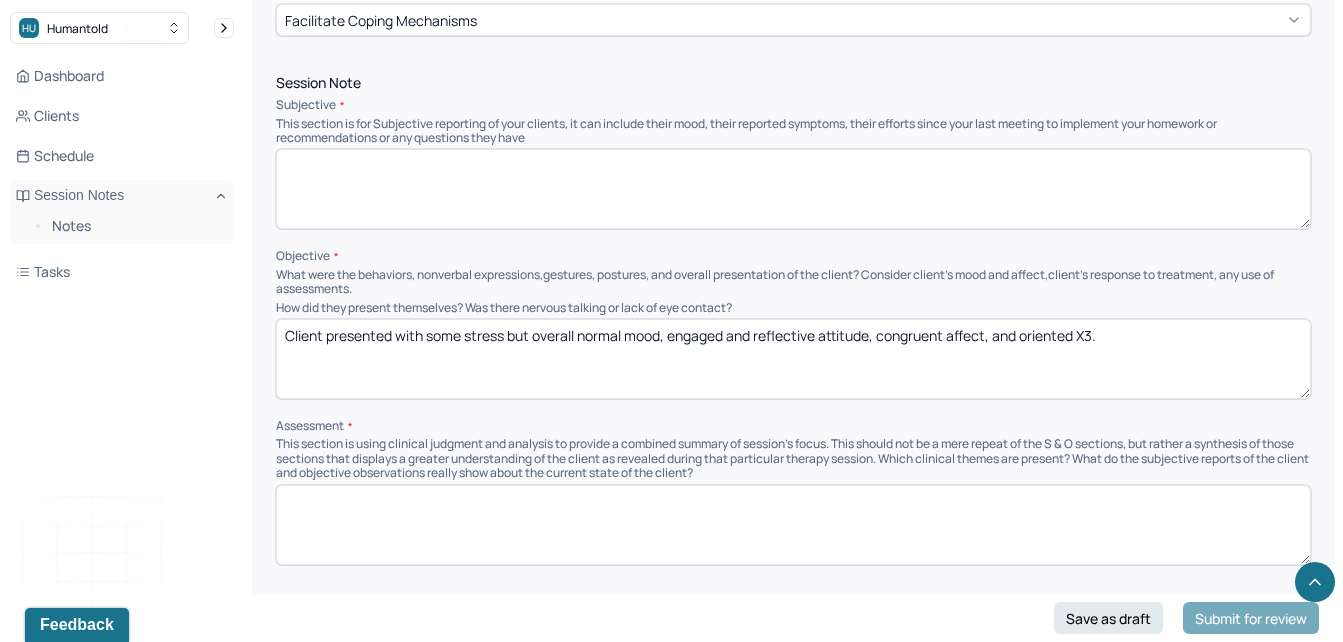 click at bounding box center (793, 189) 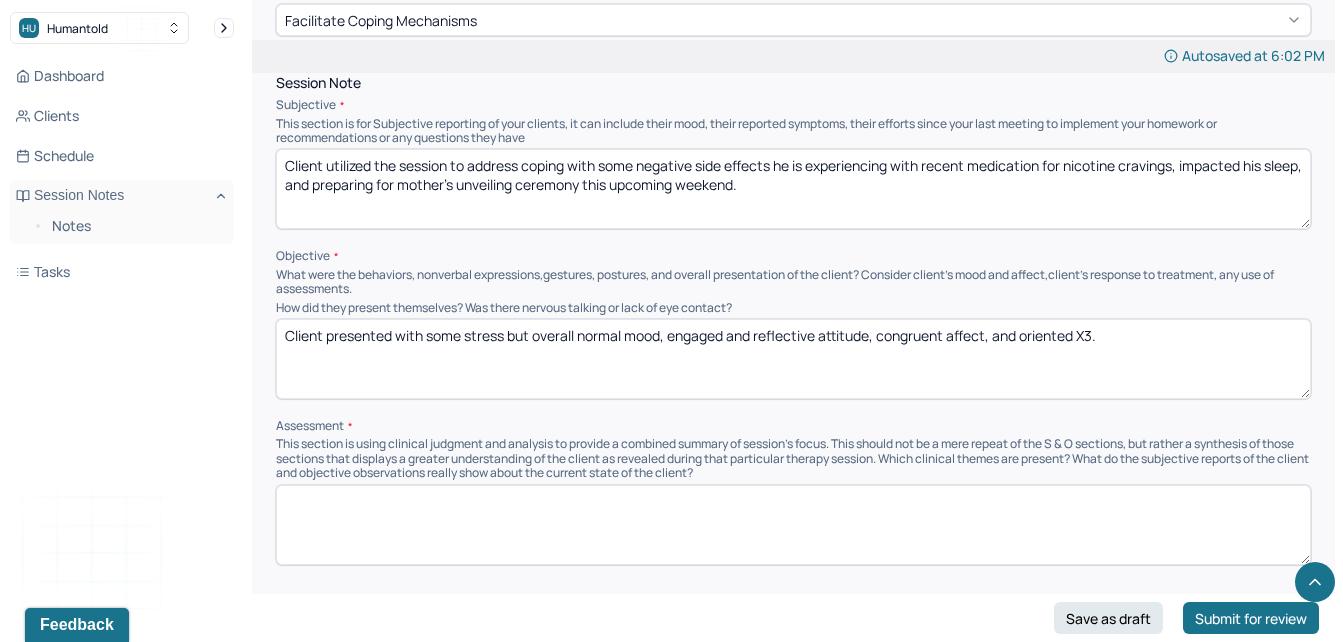 type on "Client utilized the session to address coping with some negative side effects he is experiencing with recent medication for nicotine cravings, impacted his sleep, and preparing for mother's unveiling ceremony this upcoming weekend." 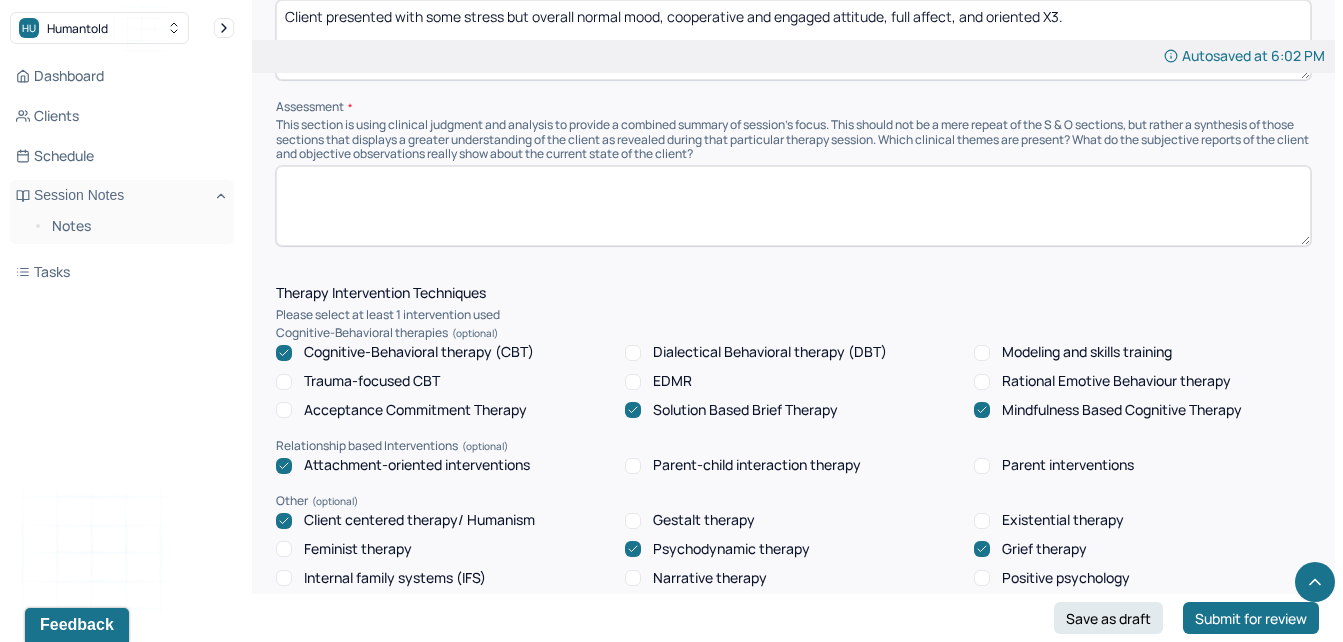 scroll, scrollTop: 1477, scrollLeft: 0, axis: vertical 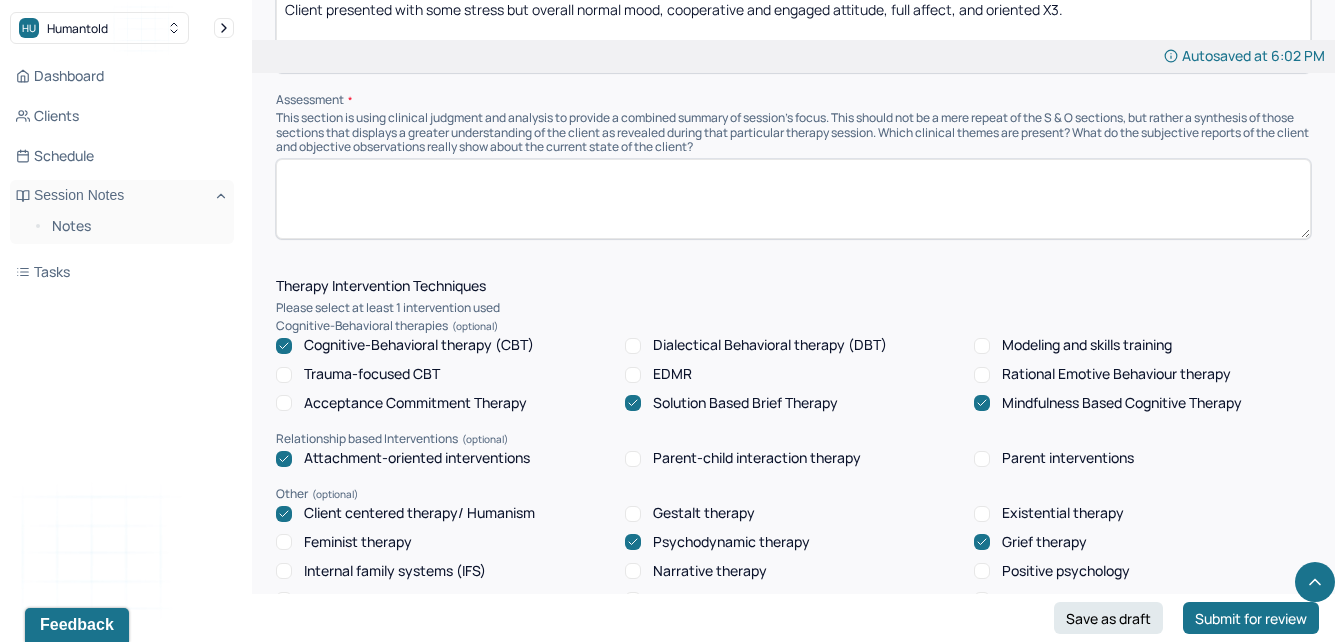 type on "Client presented with some stress but overall normal mood, cooperative and engaged attitude, full affect, and oriented X3." 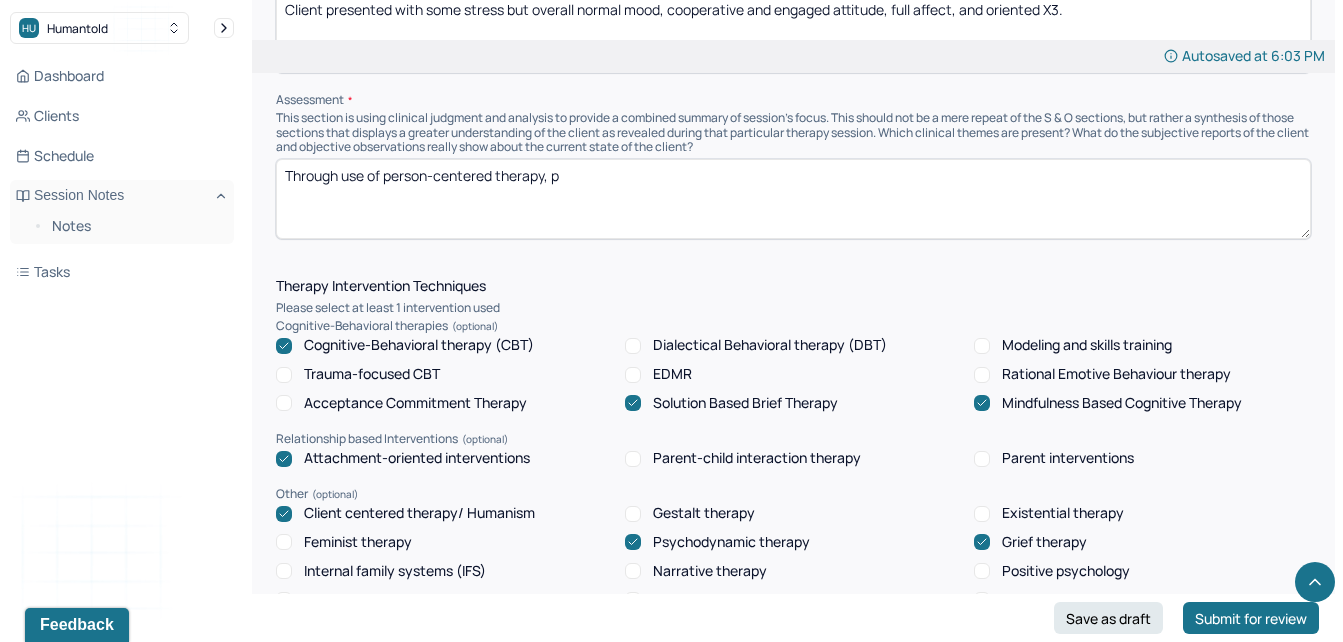 type on "Through use of person-centered therapy, p" 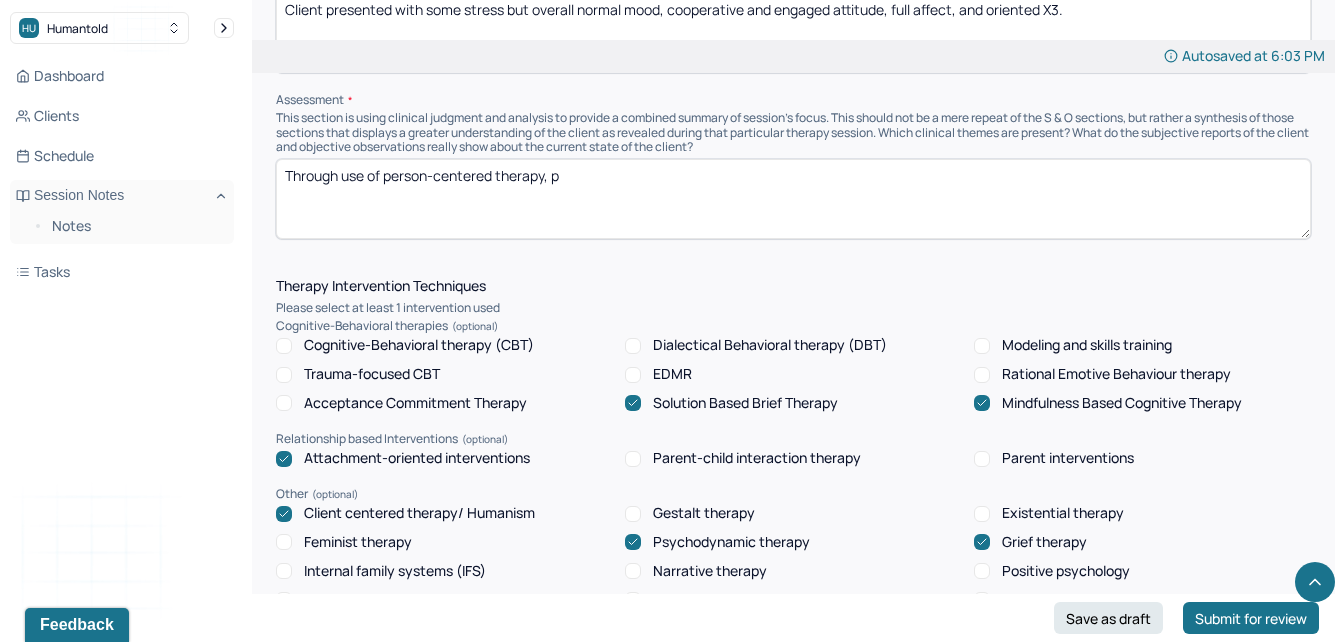 click on "Through use of person-centered therapy, p" at bounding box center [793, 199] 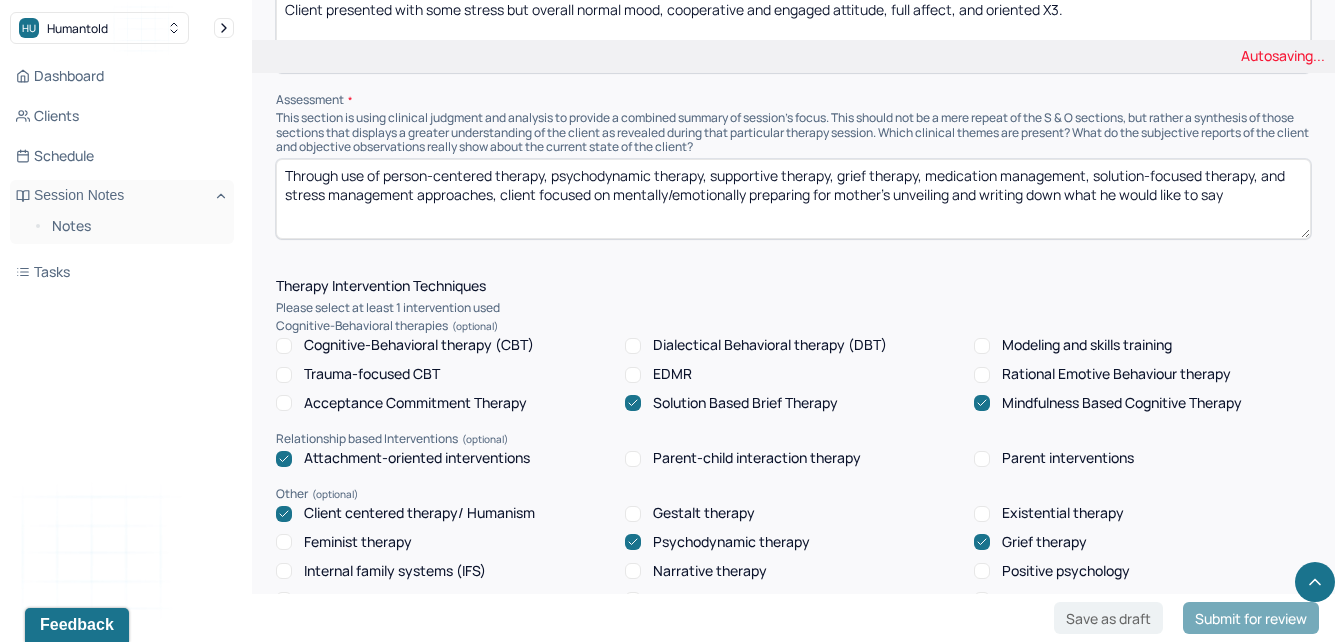 click on "Through use of person-centered therapy, psychodynamic therapy, supportive therapy, grief therapy, medication management, solution-focused therapy, and stress management approaches, client focused on mentally/emotionally preparing for mother's unveling and writing down what he would like to say" at bounding box center (793, 199) 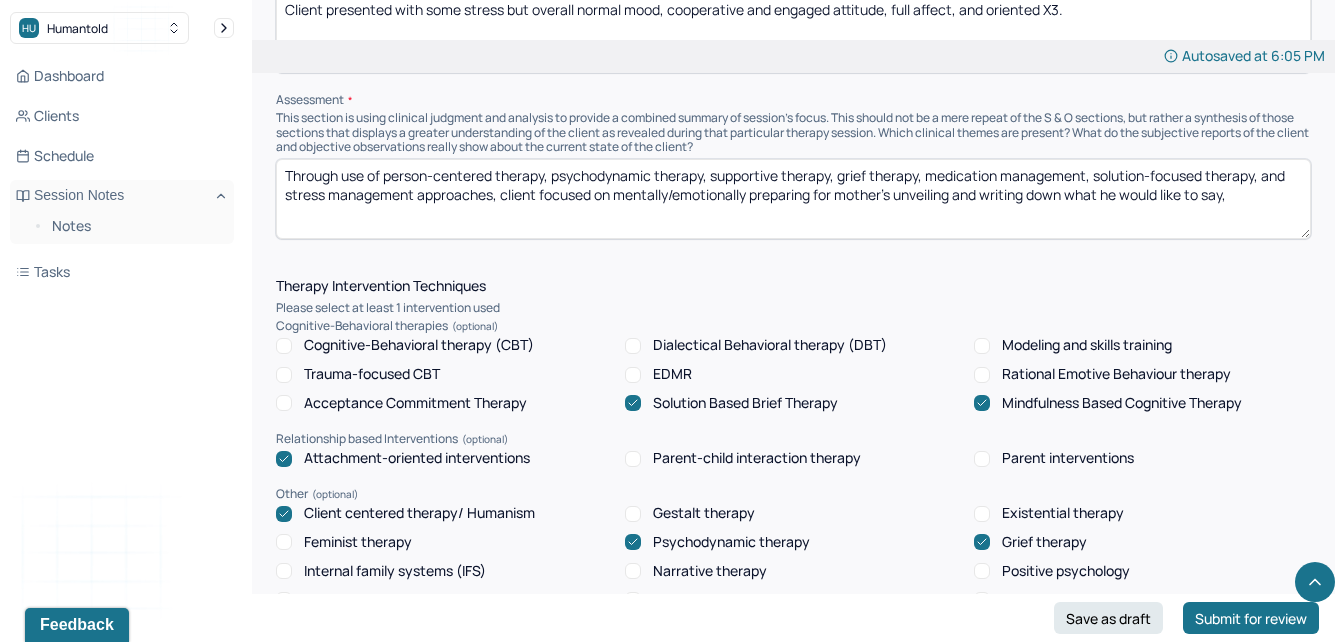 click on "Through use of person-centered therapy, psychodynamic therapy, supportive therapy, grief therapy, medication management, solution-focused therapy, and stress management approaches, client focused on mentally/emotionally preparing for mother's unveiling and writing down what he would like to say," at bounding box center [793, 199] 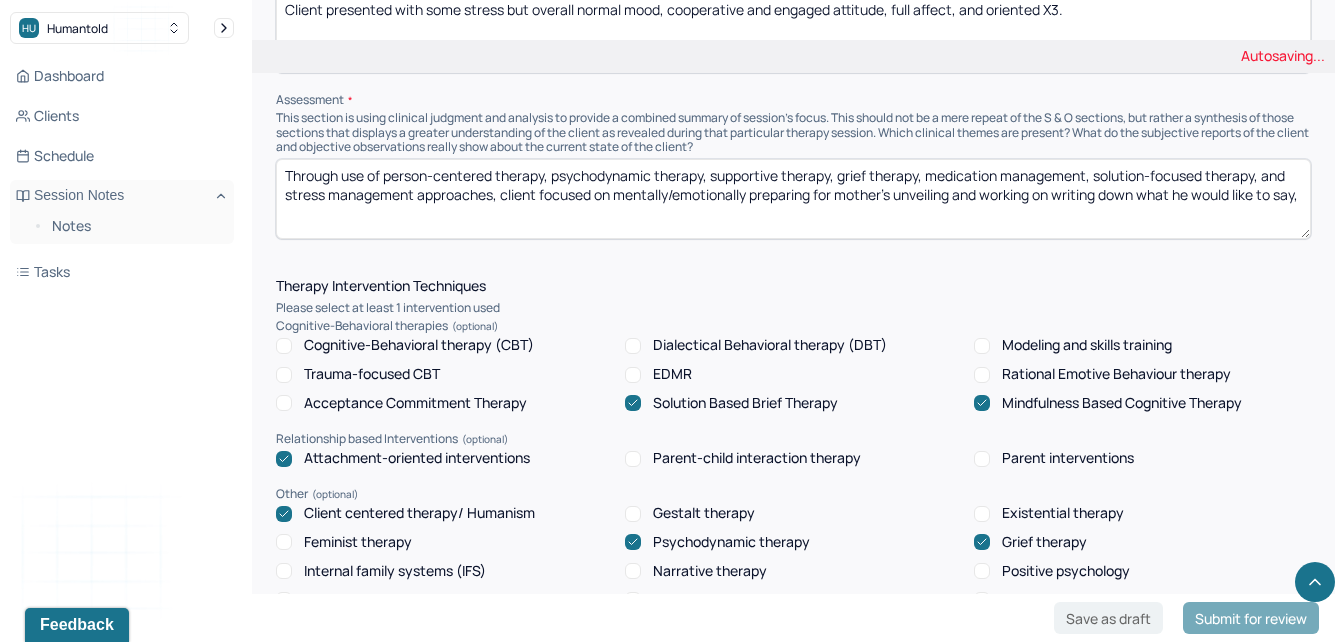 click on "Through use of person-centered therapy, psychodynamic therapy, supportive therapy, grief therapy, medication management, solution-focused therapy, and stress management approaches, client focused on mentally/emotionally preparing for mother's unveiling and wroking on writing down what he would like to say," at bounding box center (793, 199) 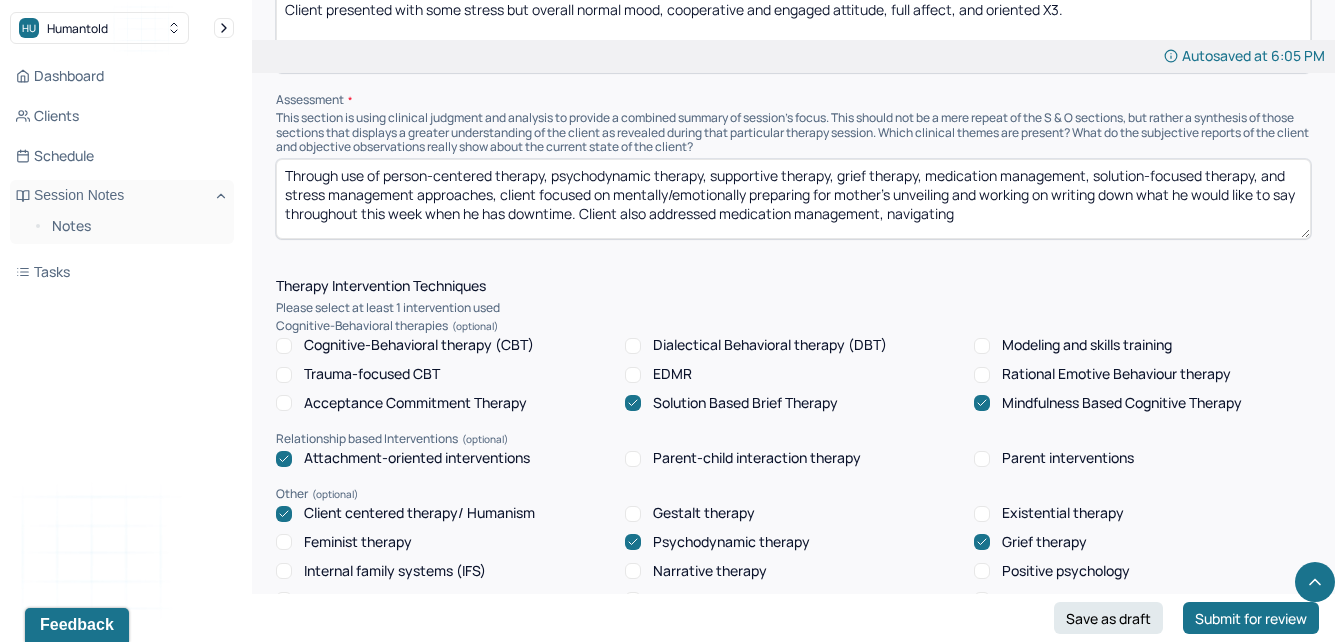 click on "Through use of person-centered therapy, psychodynamic therapy, supportive therapy, grief therapy, medication management, solution-focused therapy, and stress management approaches, client focused on mentally/emotionally preparing for mother's unveiling and working on writing down what he would like to say throughout this week when he has downtime. Client also addressed medication managment, navigating" at bounding box center (793, 199) 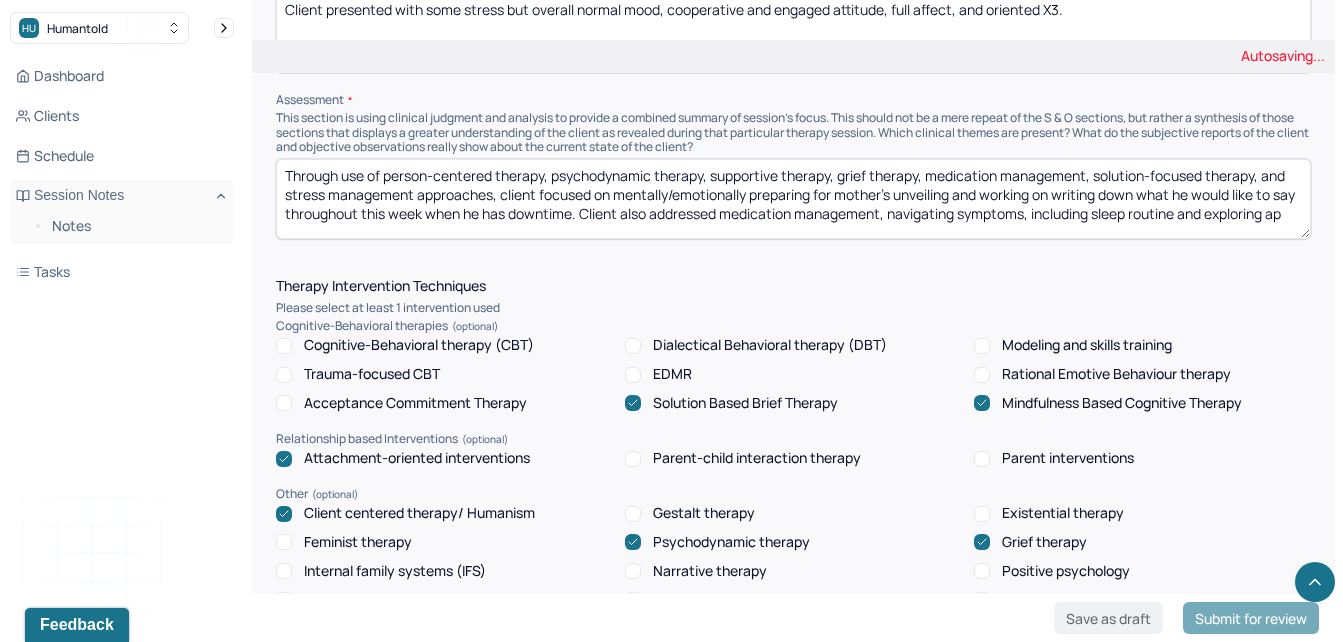 scroll, scrollTop: 4, scrollLeft: 0, axis: vertical 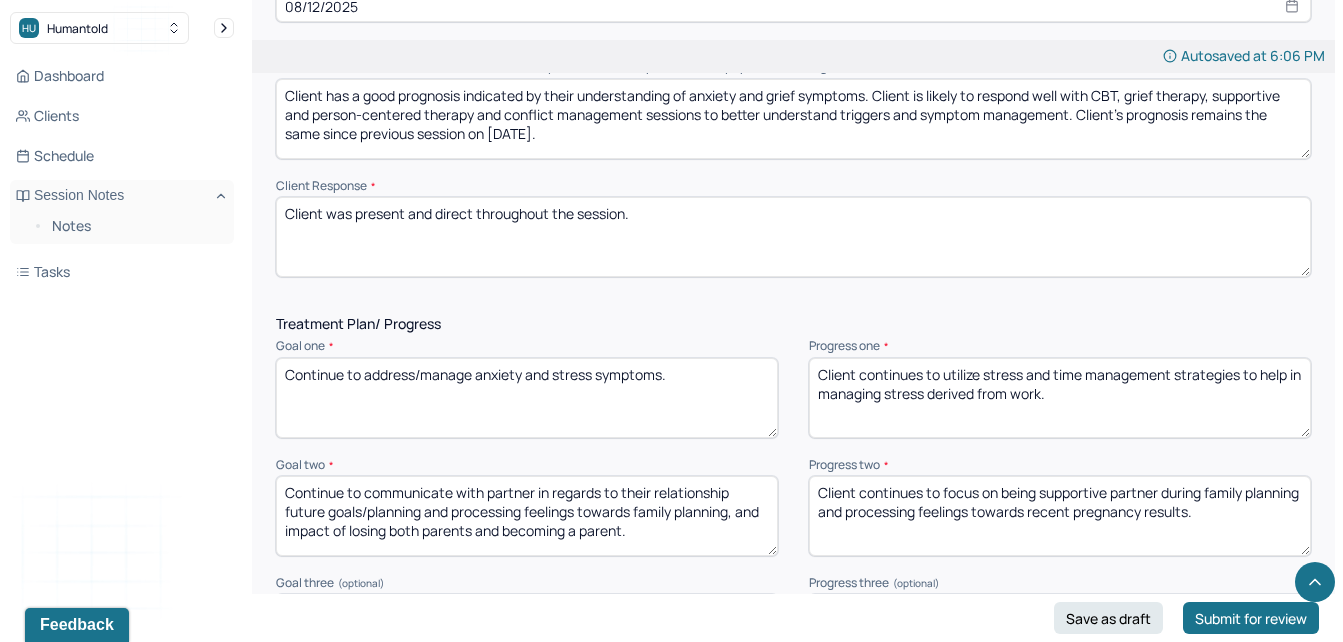 type on "Through use of person-centered therapy, psychodynamic therapy, supportive therapy, grief therapy, medication management, solution-focused therapy, and stress management approaches, client focused on mentally/emotionally preparing for mother's unveiling and working on writing down what he would like to say throughout this week when he has downtime. Client also addressed medication management, navigating symptoms, including sleep routine and exploring approaches to help aid with sleep." 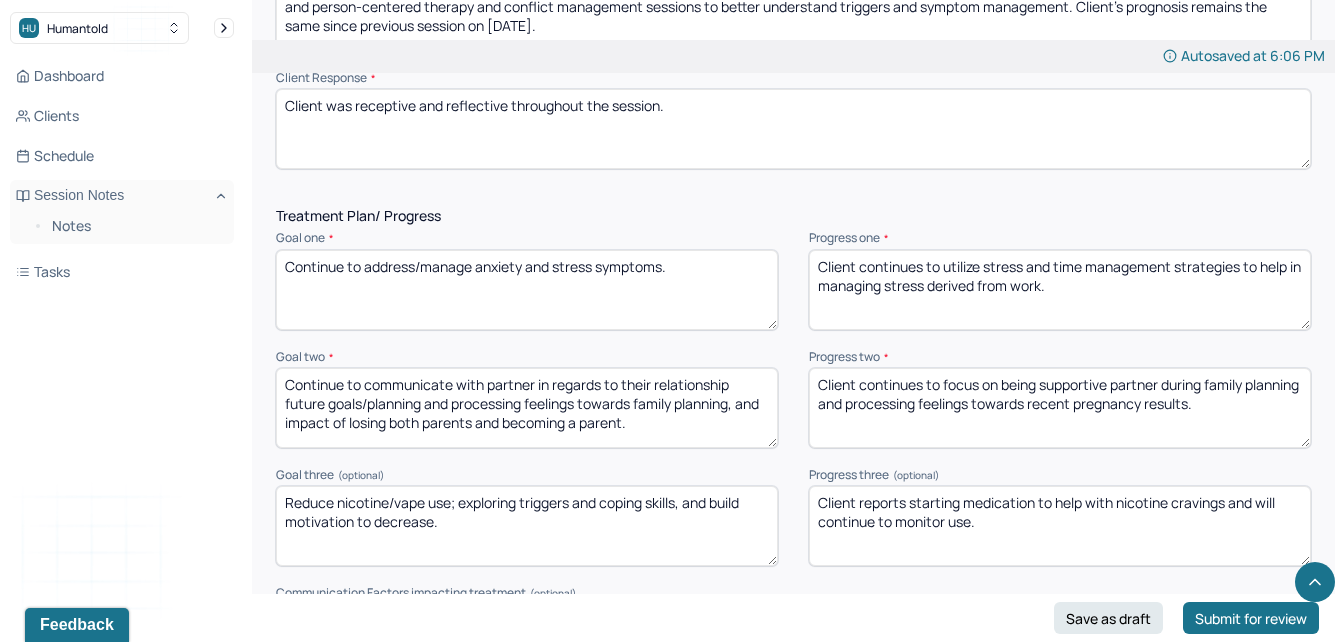 scroll, scrollTop: 2507, scrollLeft: 0, axis: vertical 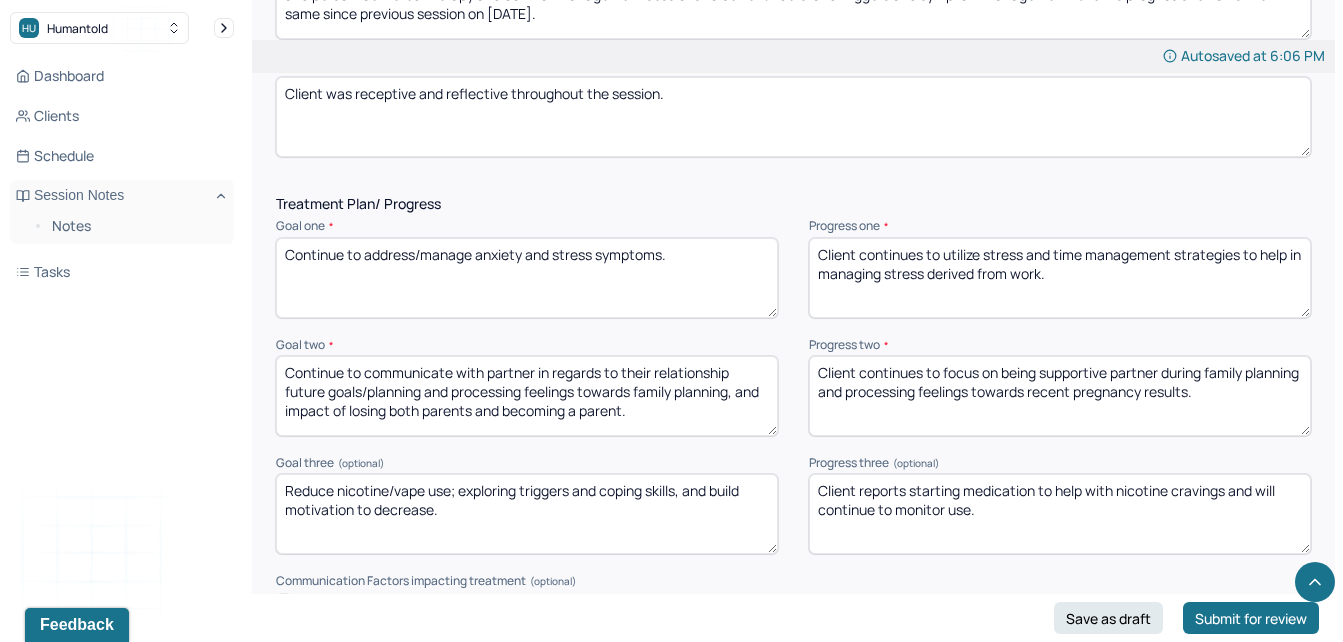 type on "Client was receptive and reflective throughout the session." 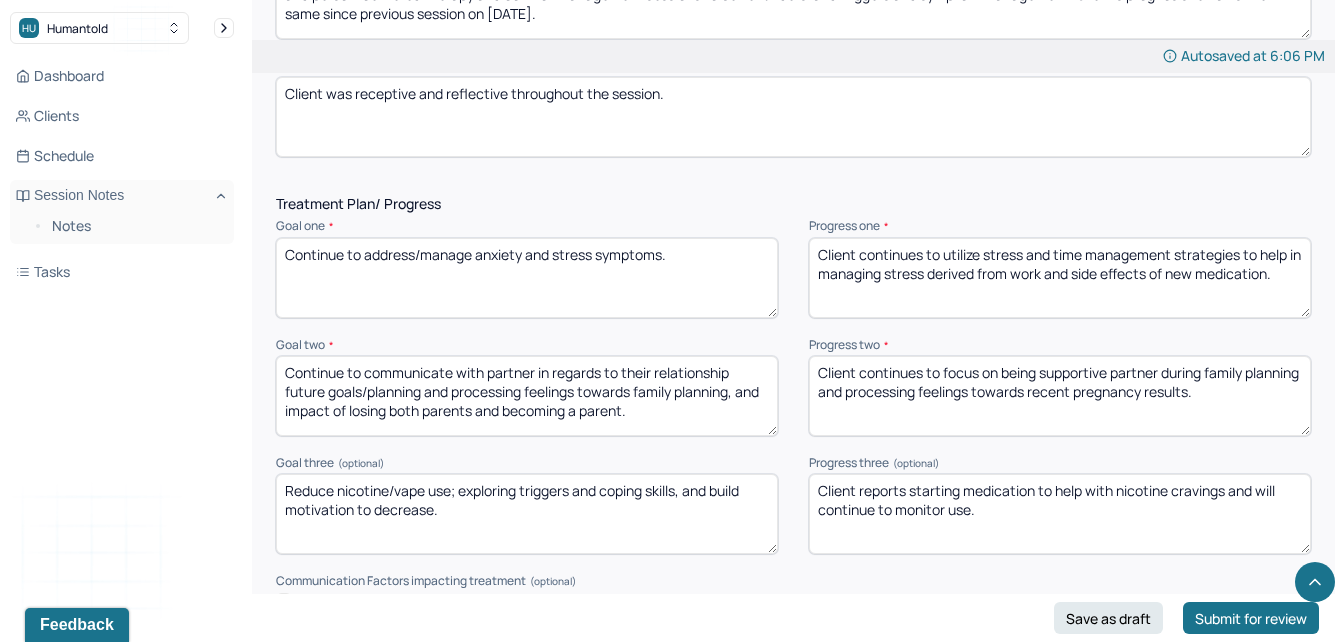 type on "Client continues to utilize stress and time management strategies to help in managing stress derived from work and side effects of new medication." 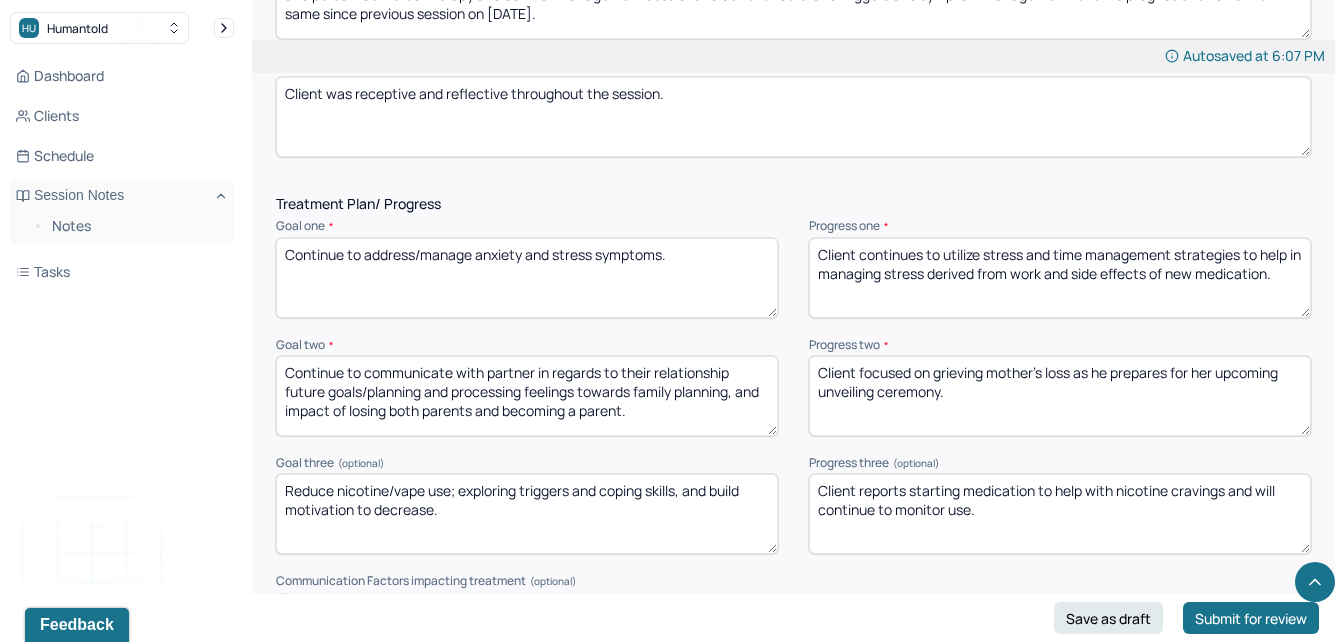 type on "Client focused on grieving mother's loss as he prepares for her upcoming unveiling ceremony." 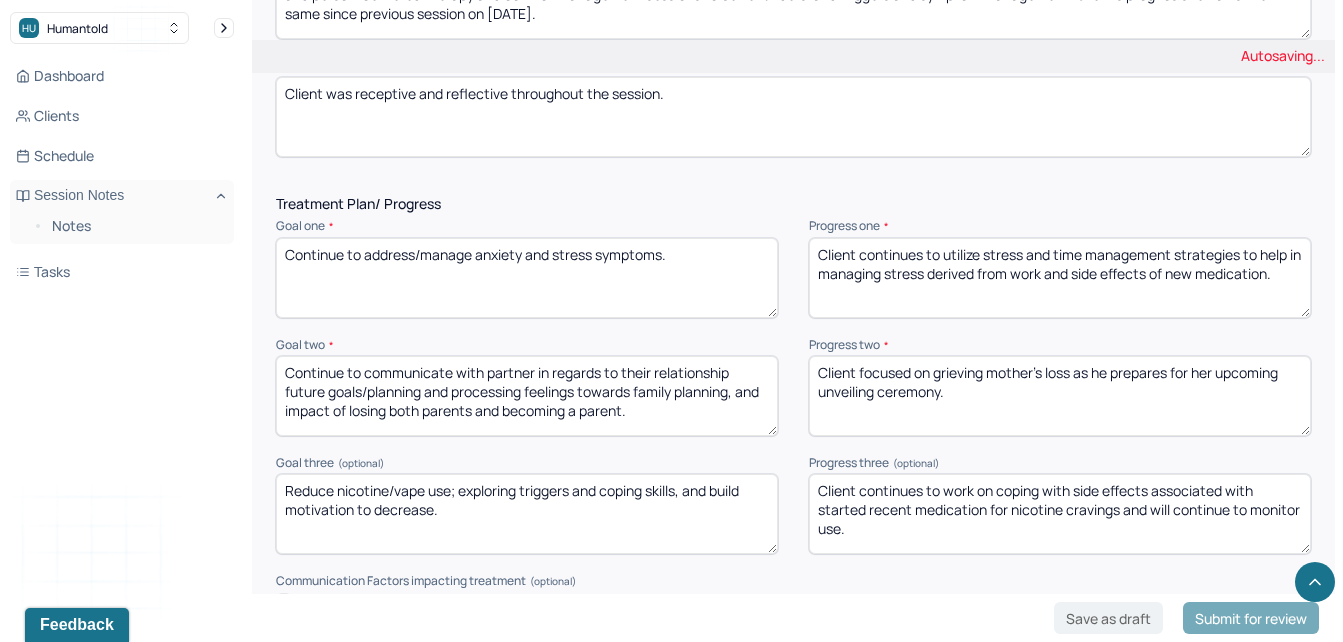 scroll, scrollTop: 2953, scrollLeft: 0, axis: vertical 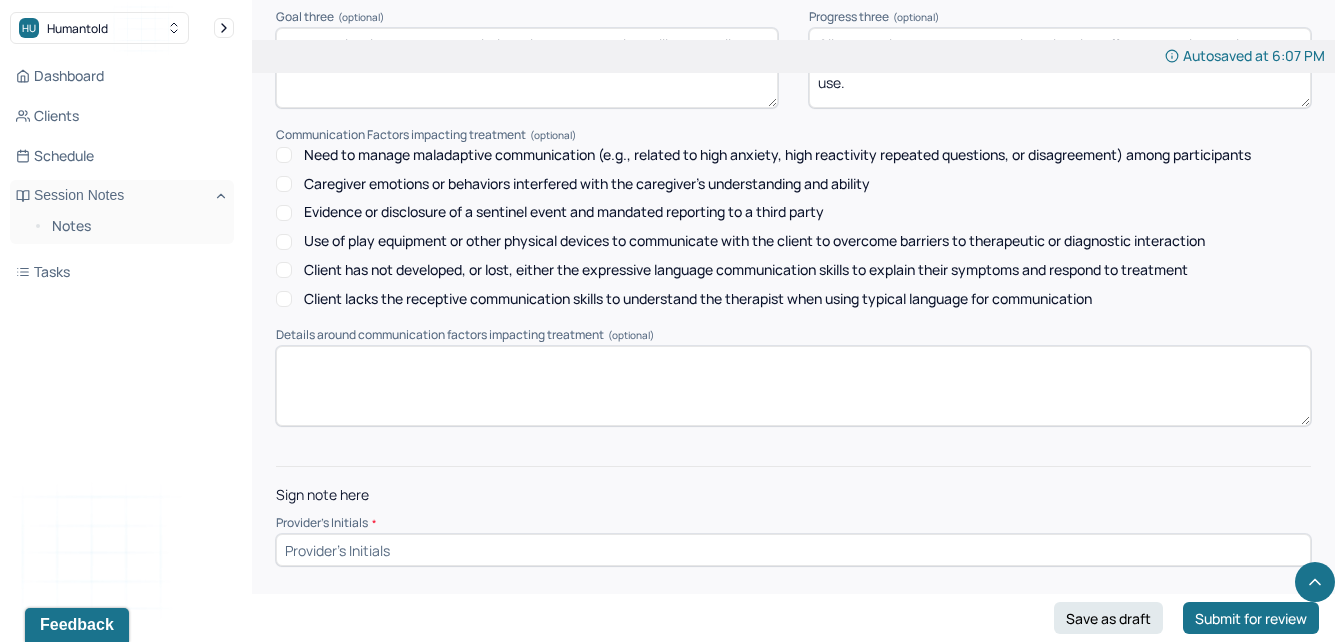 type on "Client continues to work on coping with side effects associated with started recent medication for nicotine cravings and will continue to monitor use." 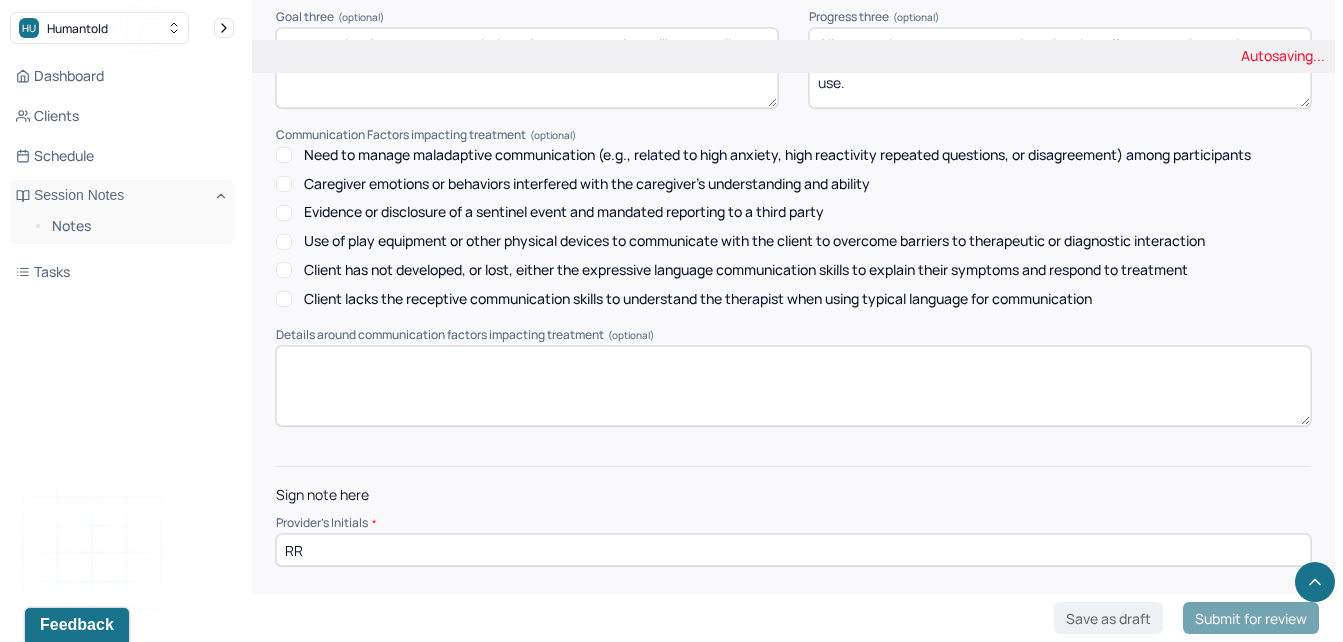 type on "RR" 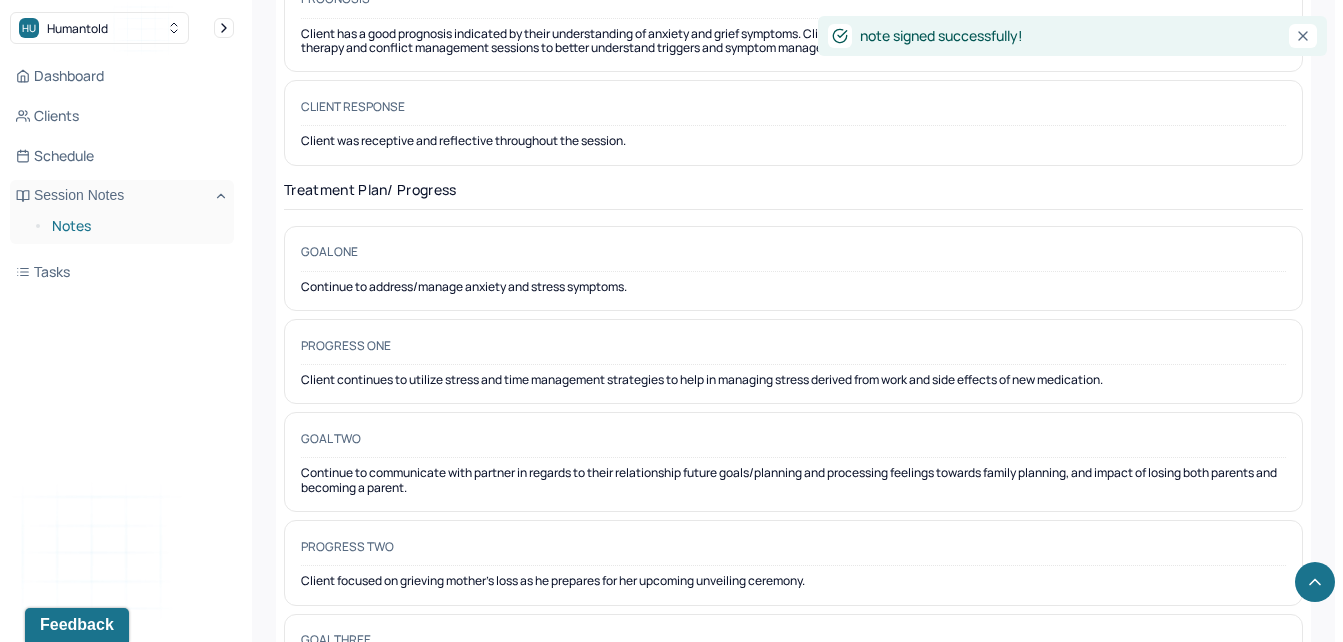 click on "Notes" at bounding box center [135, 226] 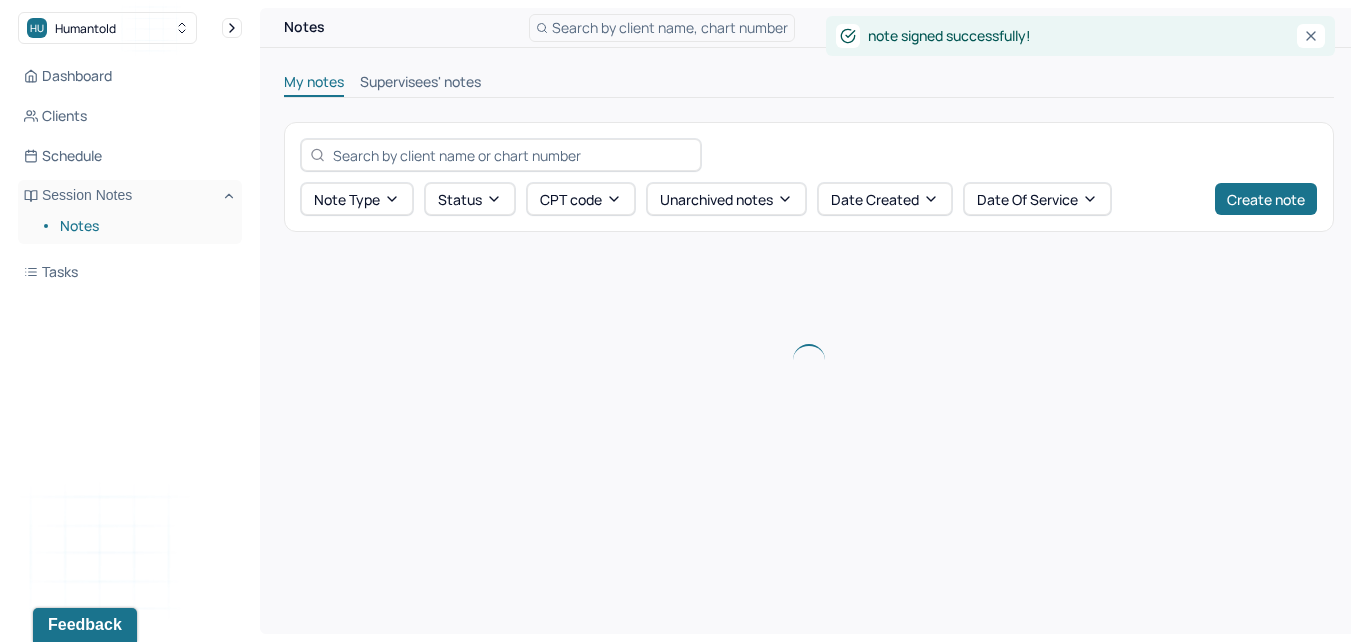 scroll, scrollTop: 0, scrollLeft: 0, axis: both 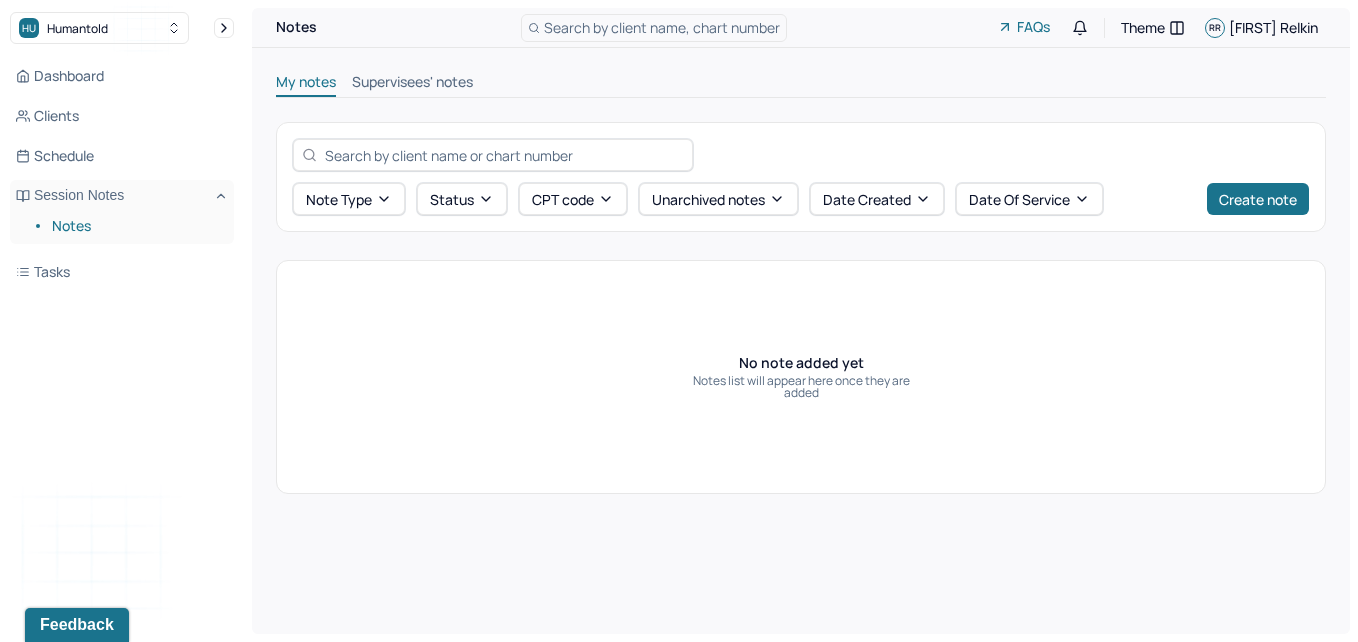 click on "Supervisees' notes" at bounding box center [412, 84] 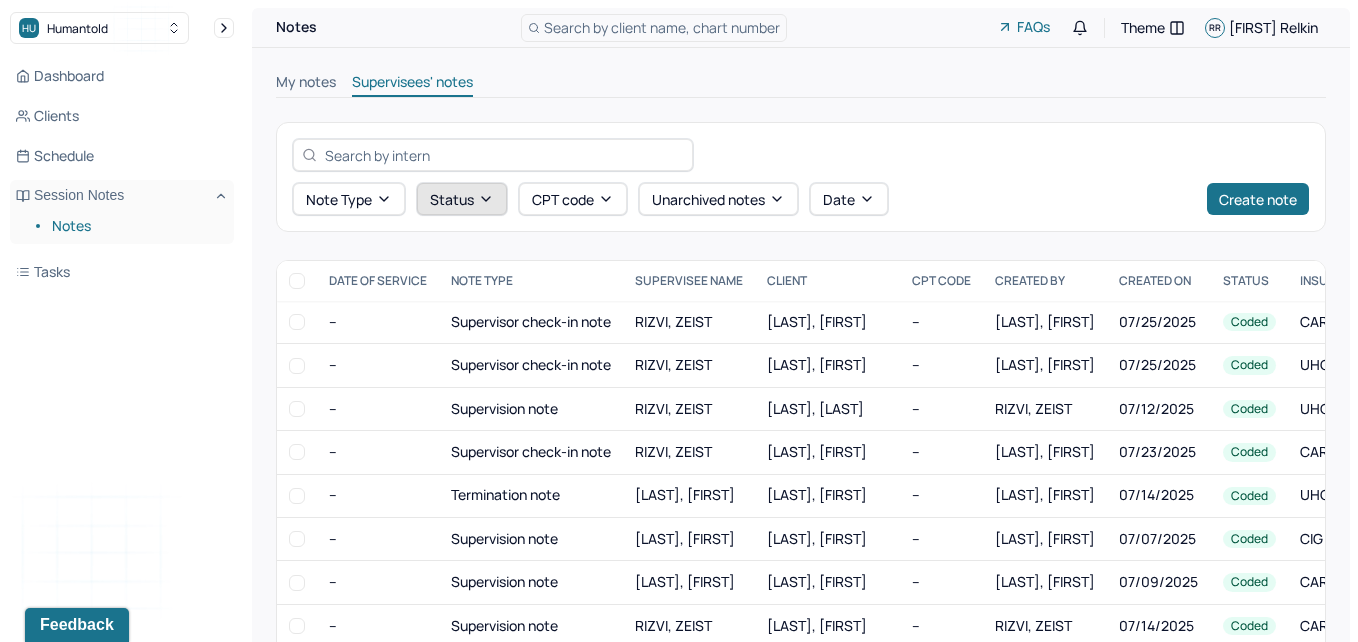 click on "Status" at bounding box center [462, 199] 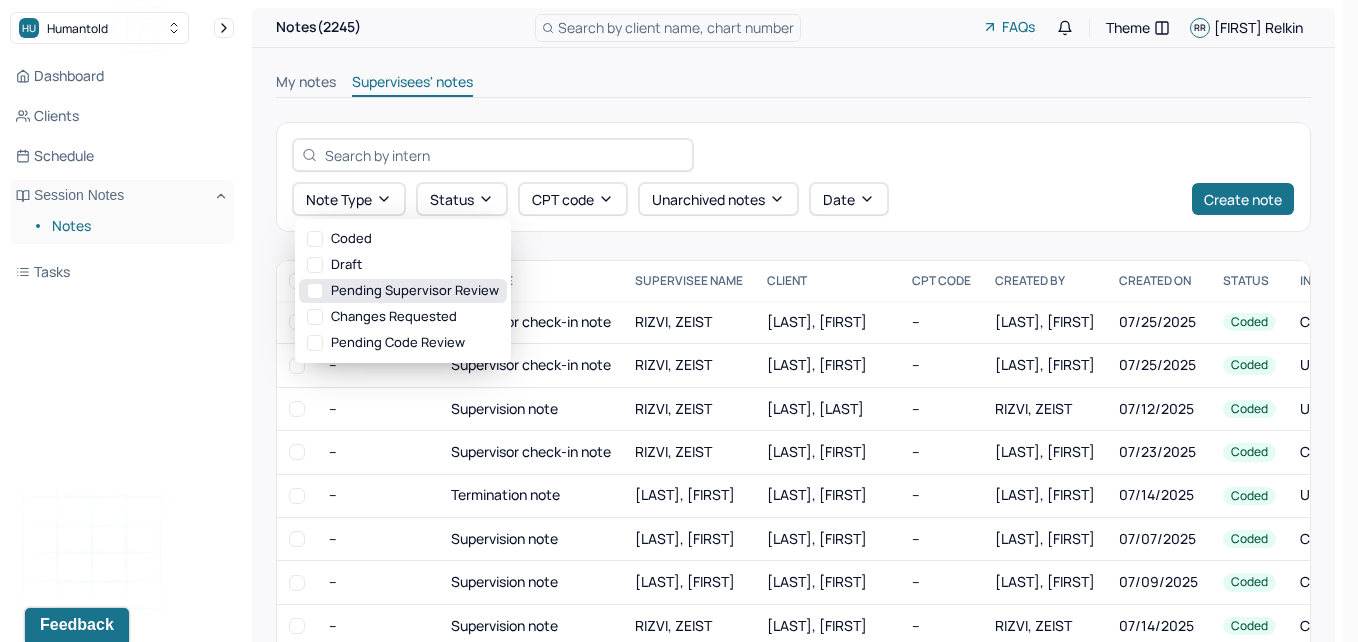 click on "Pending supervisor review" at bounding box center (403, 291) 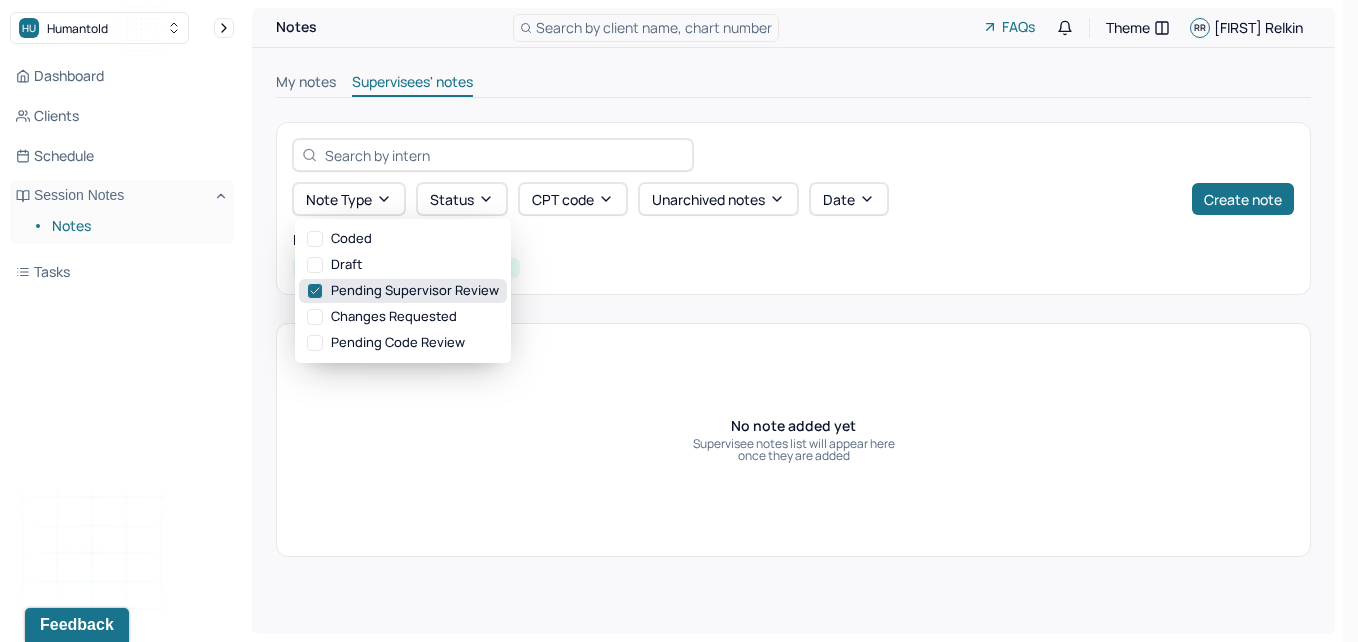 click on "Pending supervisor review" at bounding box center (403, 291) 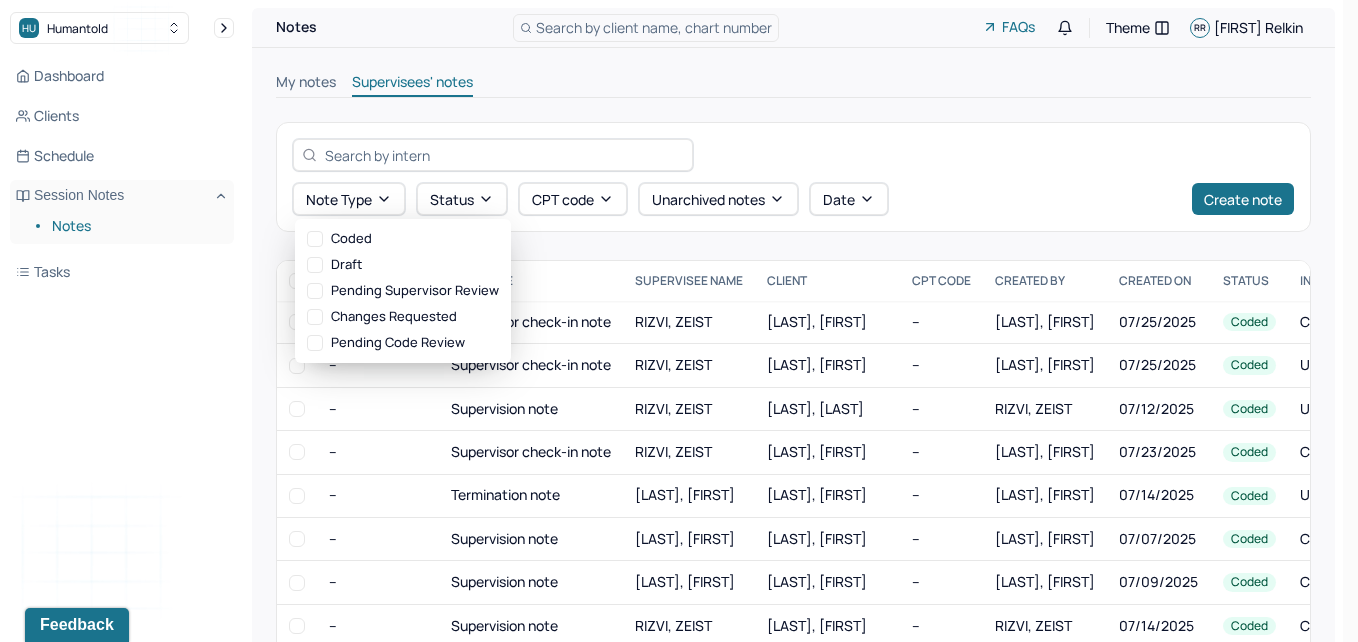 click on "My notes" at bounding box center [306, 84] 